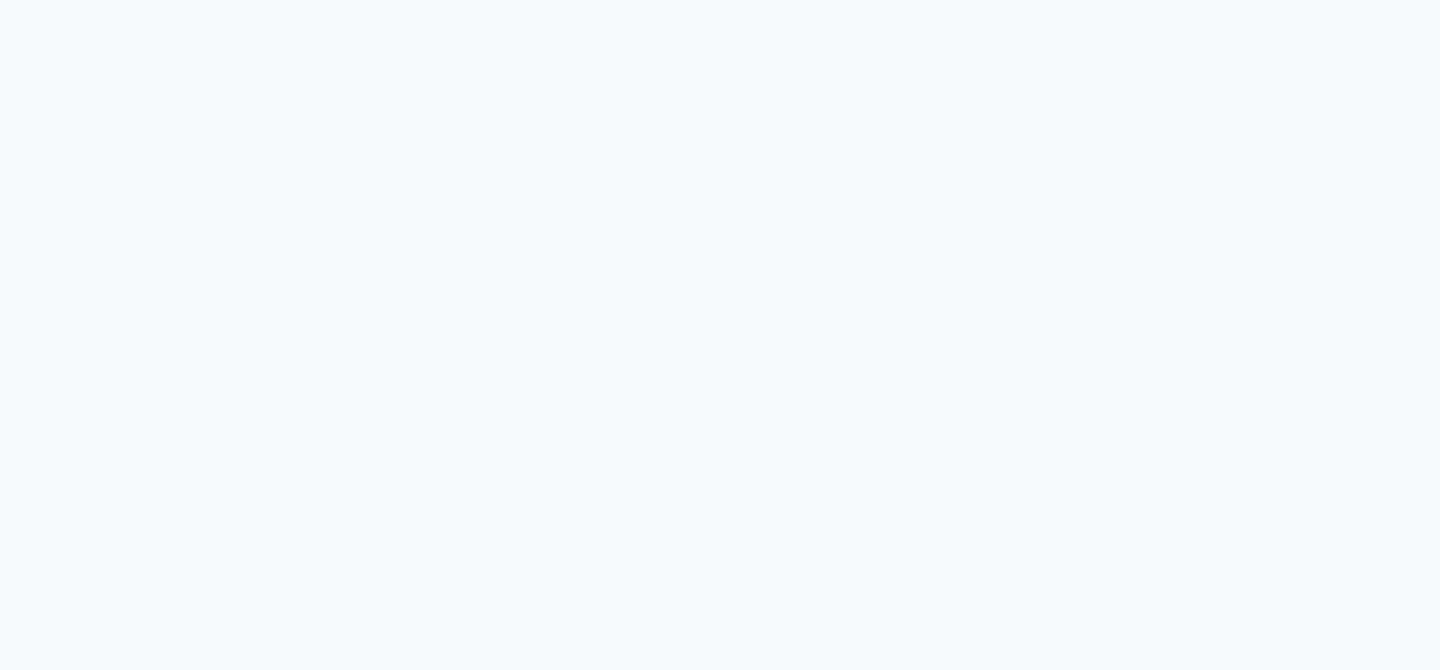 scroll, scrollTop: 0, scrollLeft: 0, axis: both 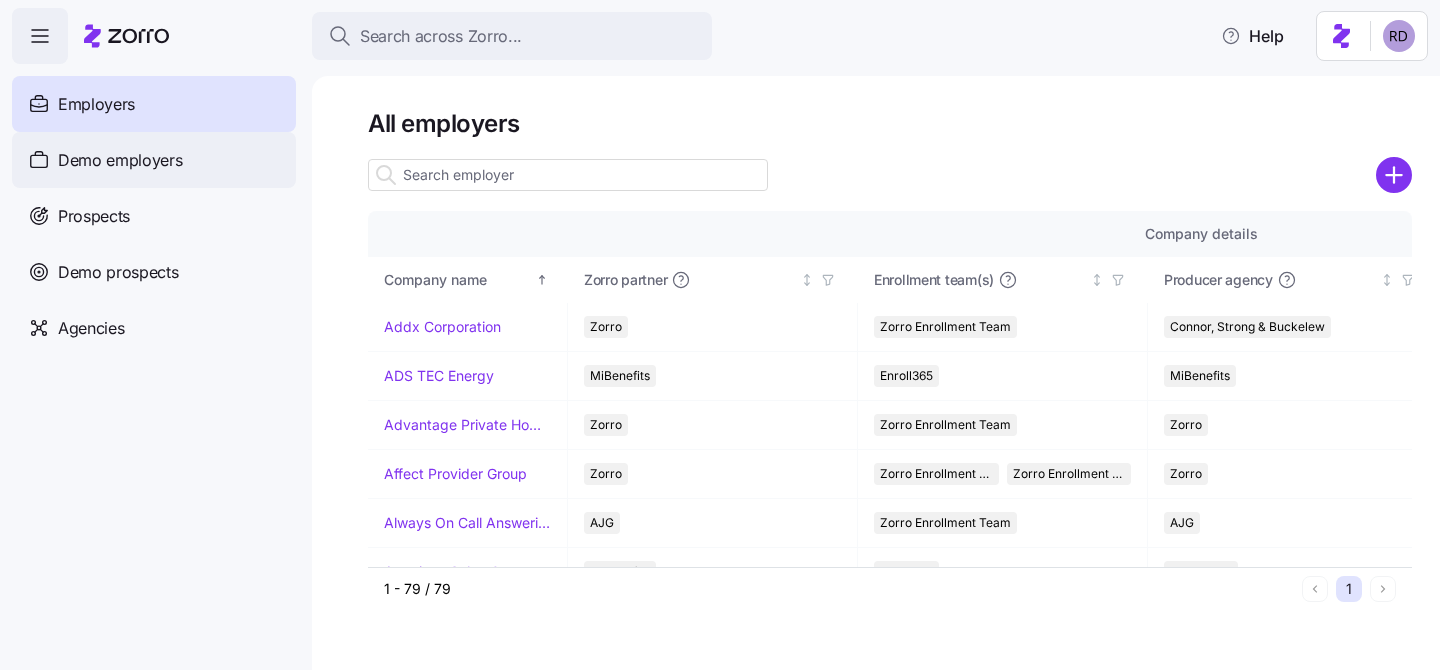 click on "Demo employers" at bounding box center (120, 160) 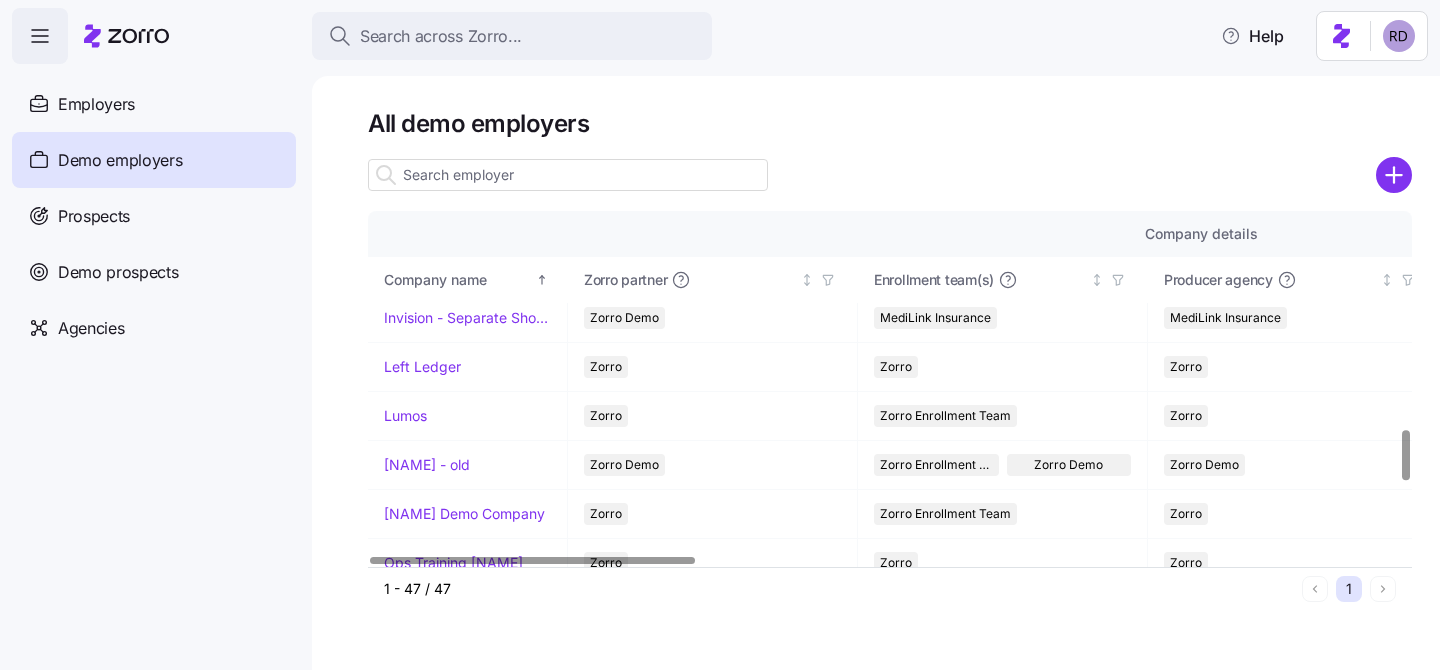 scroll, scrollTop: 1520, scrollLeft: 0, axis: vertical 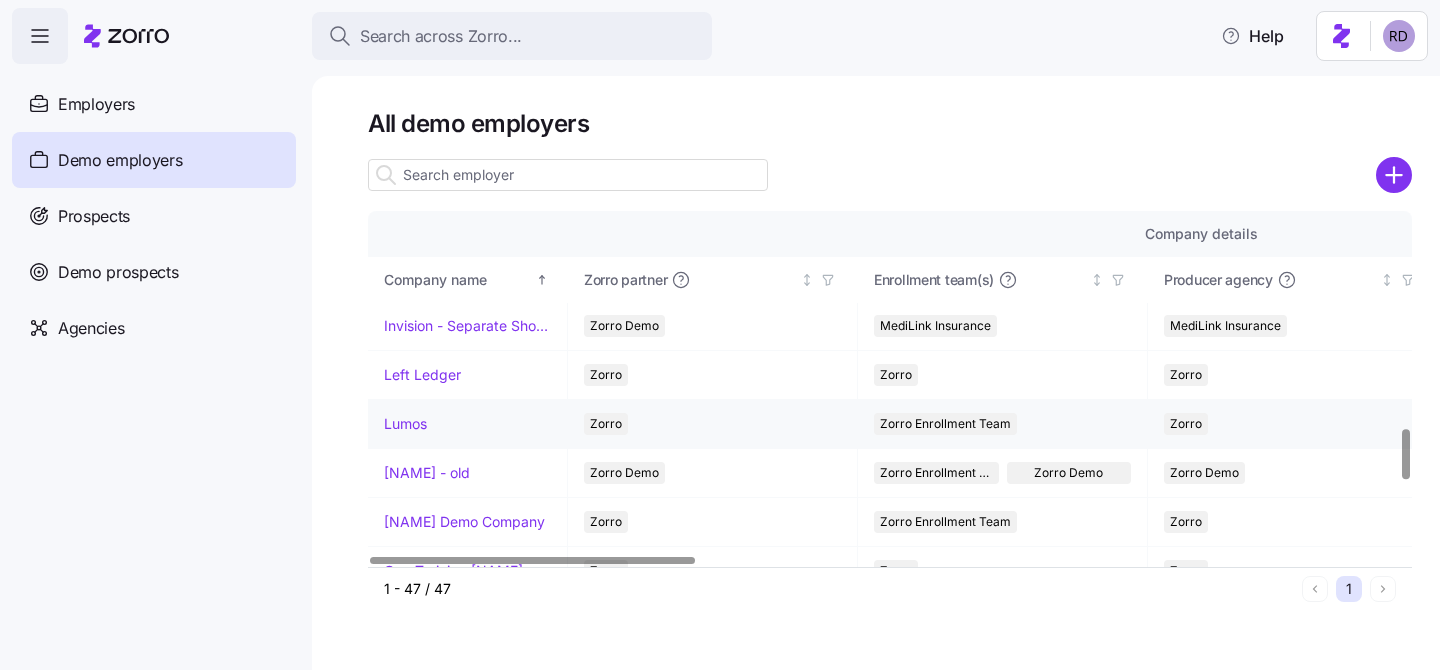 click on "Lumos" at bounding box center [405, 424] 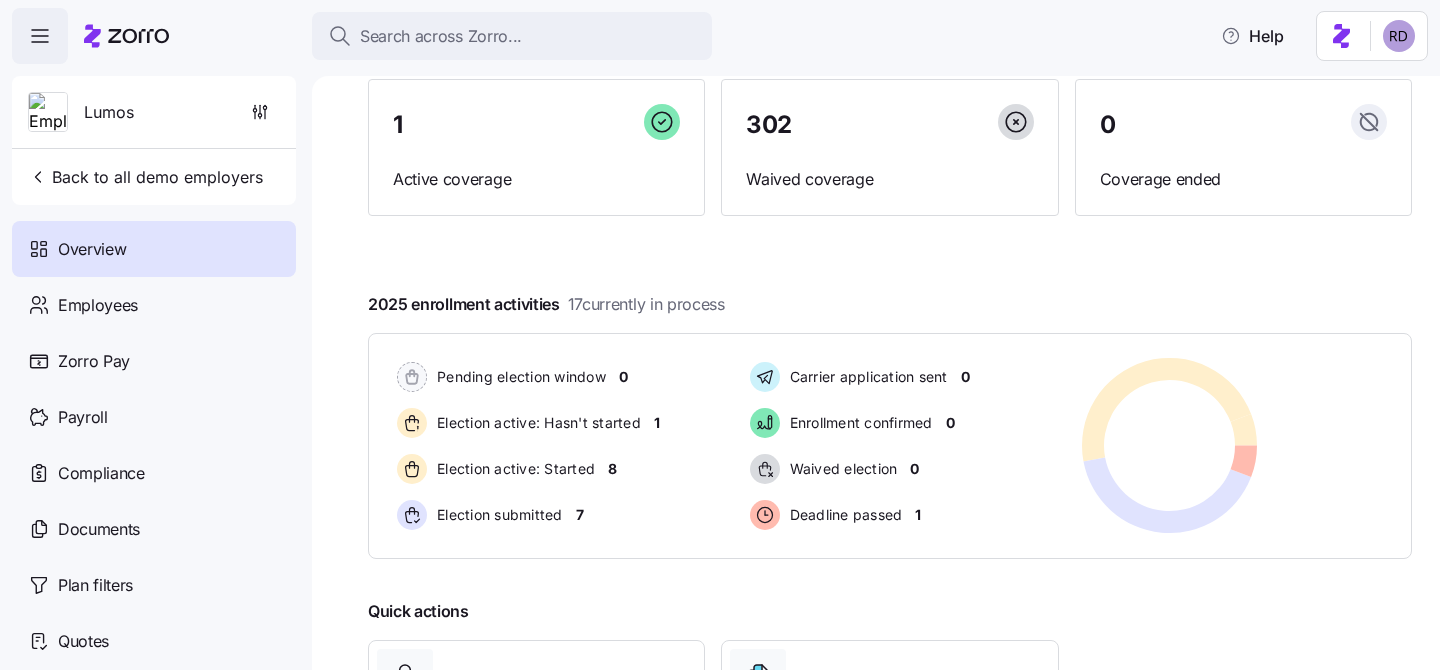 scroll, scrollTop: 171, scrollLeft: 0, axis: vertical 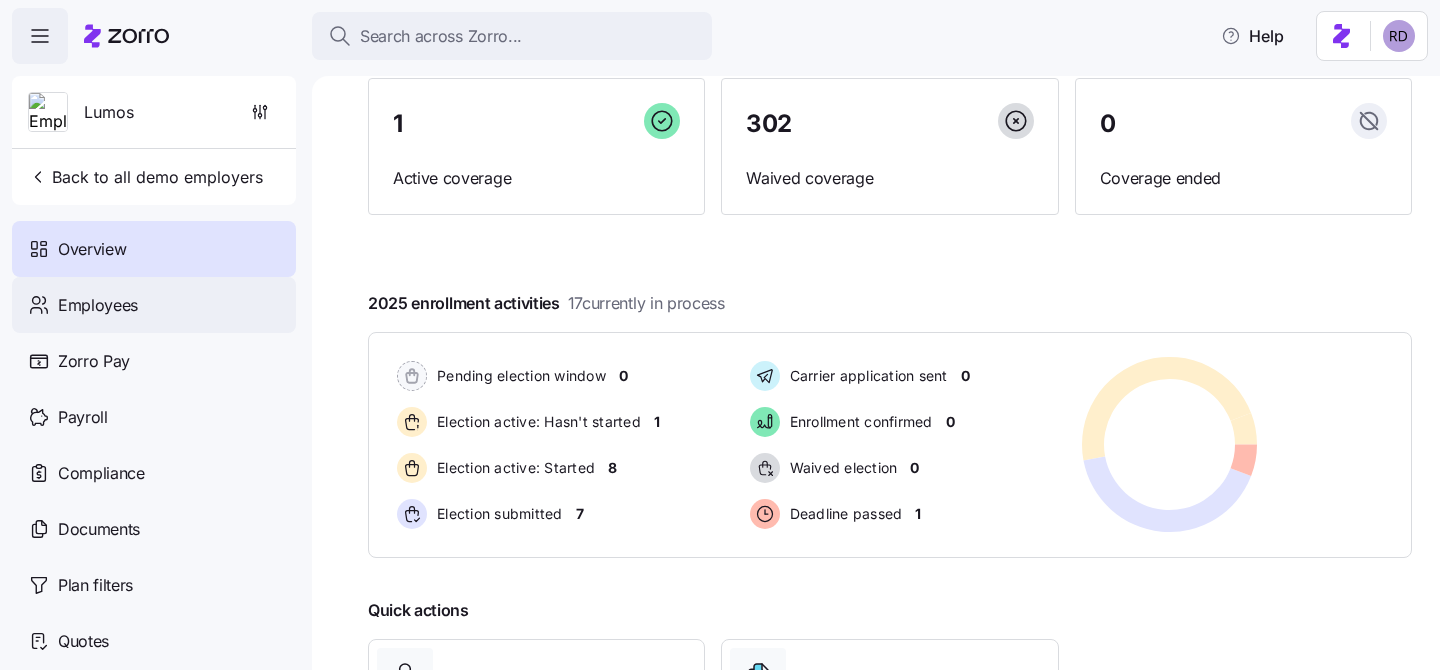 click on "Employees" at bounding box center (154, 305) 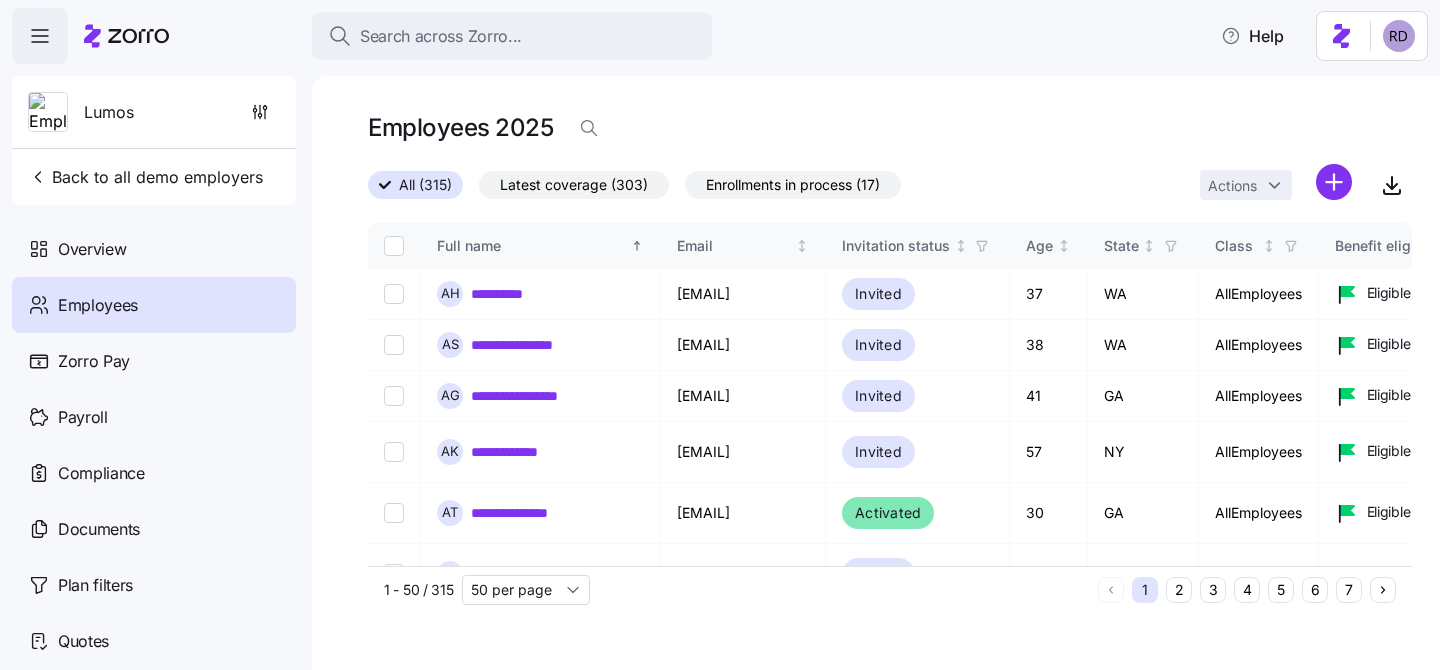 scroll, scrollTop: 0, scrollLeft: 0, axis: both 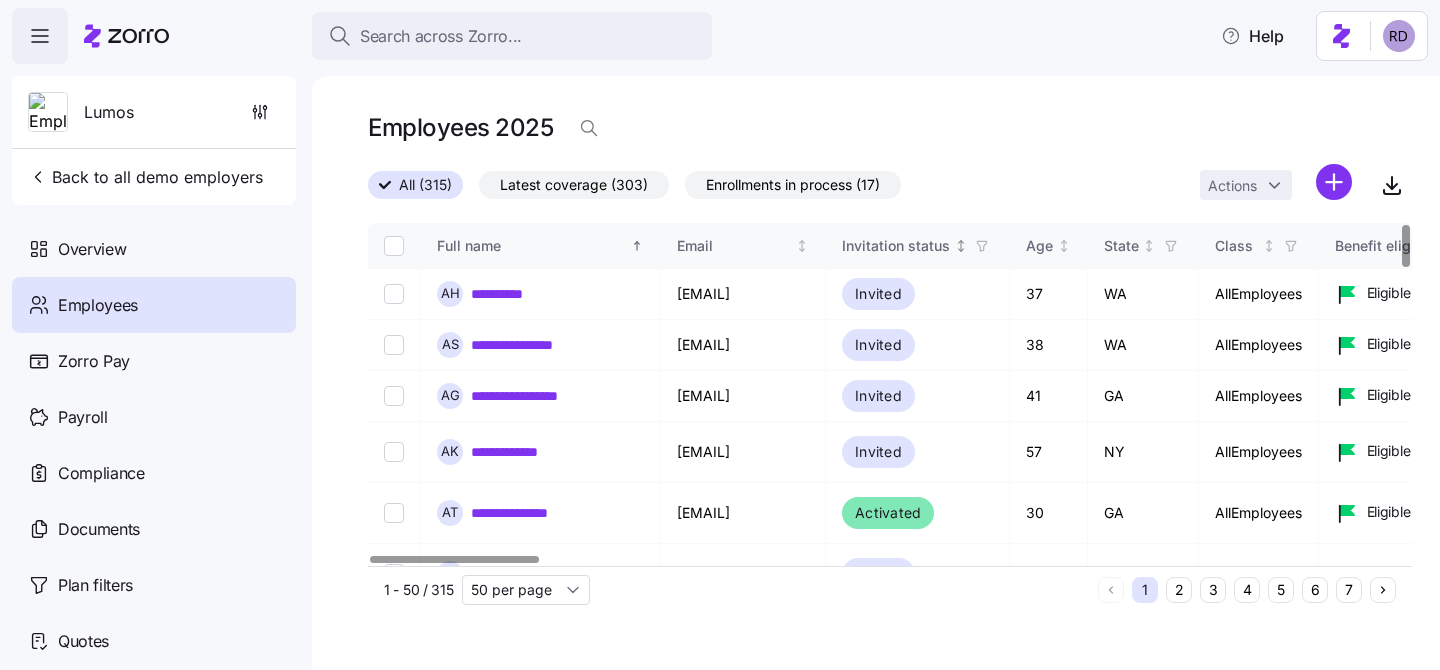 click 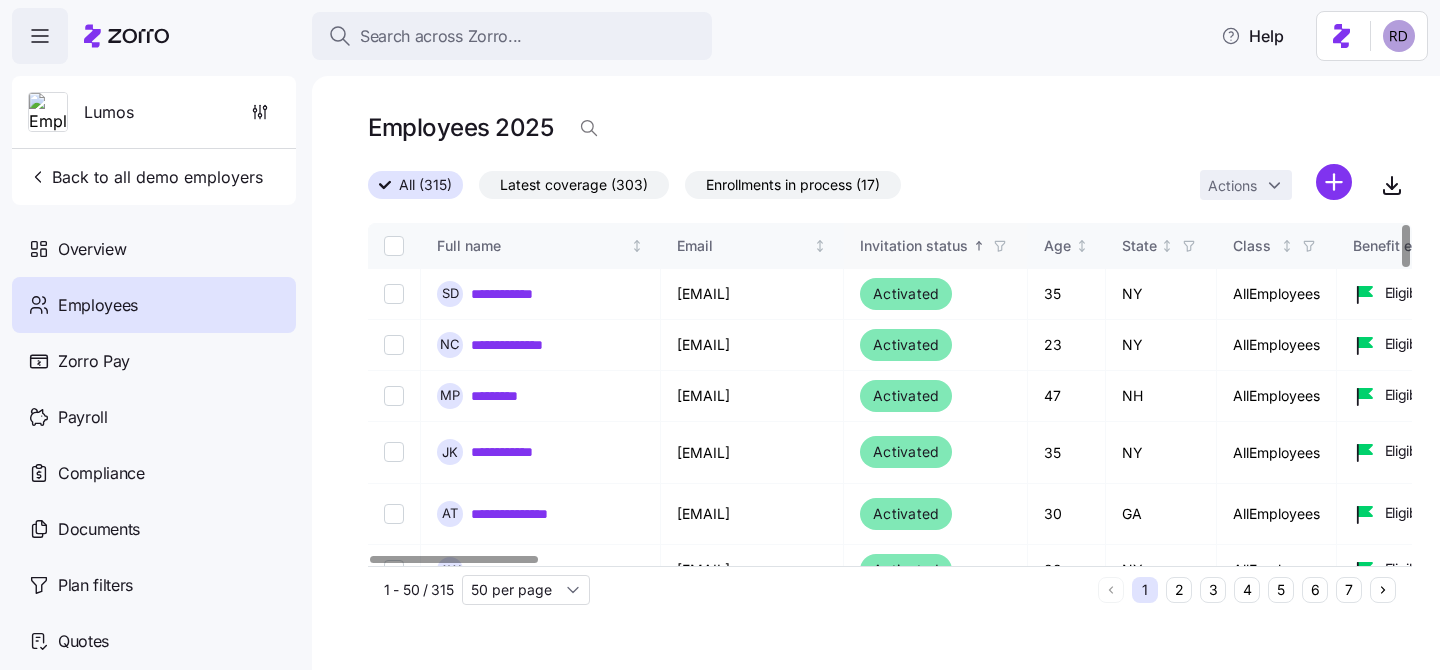 click 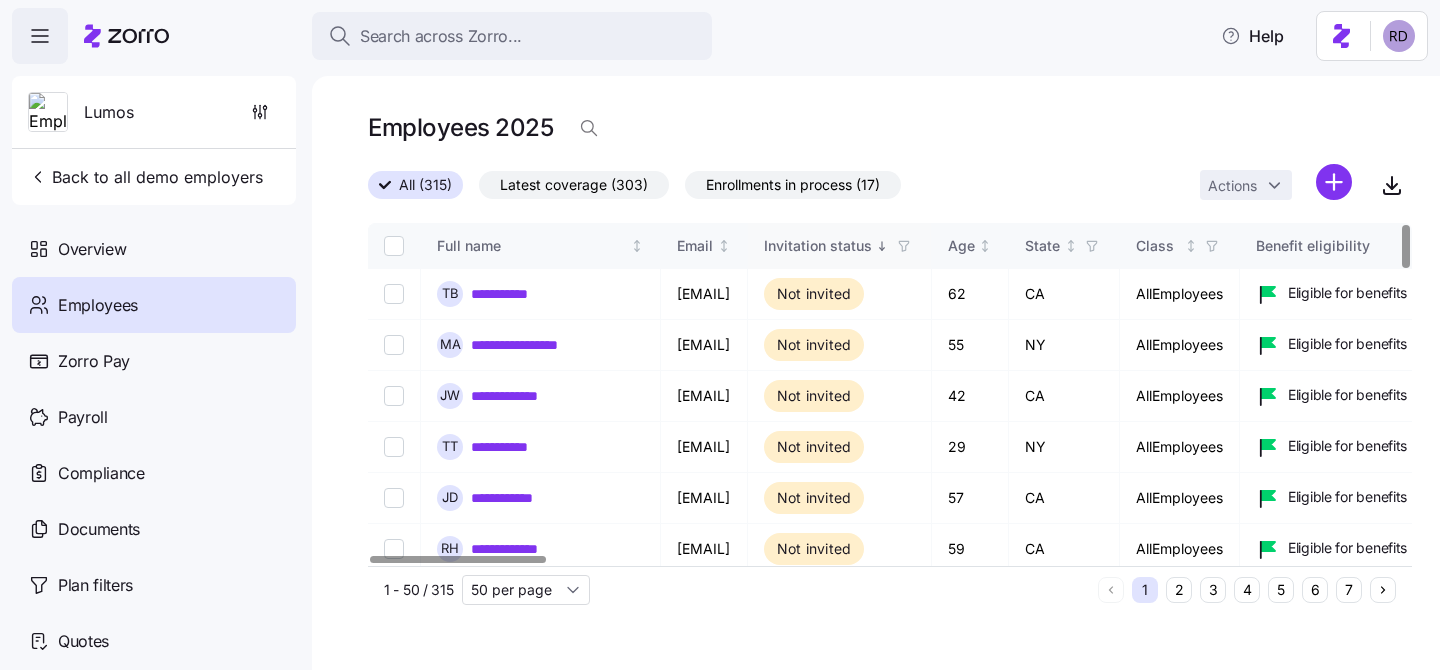 click on "Invitation status" at bounding box center [840, 246] 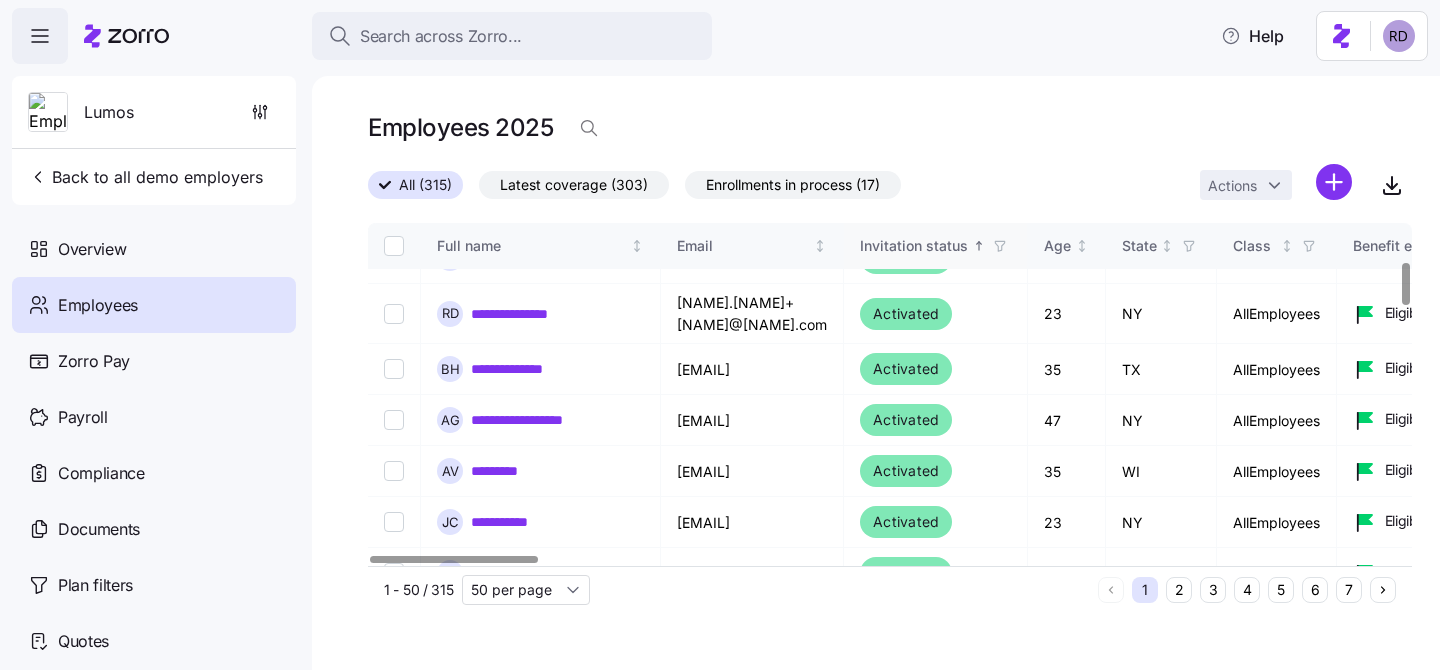 scroll, scrollTop: 328, scrollLeft: 0, axis: vertical 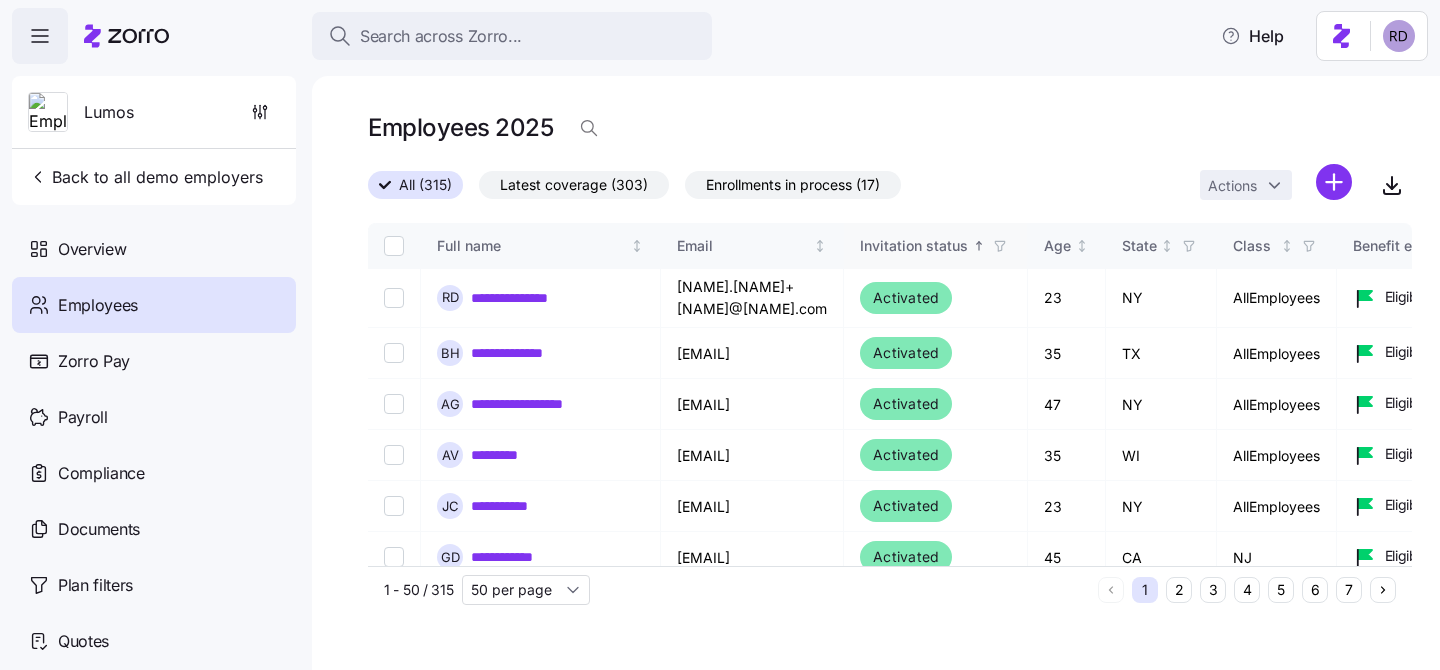 click on "**********" at bounding box center (720, 329) 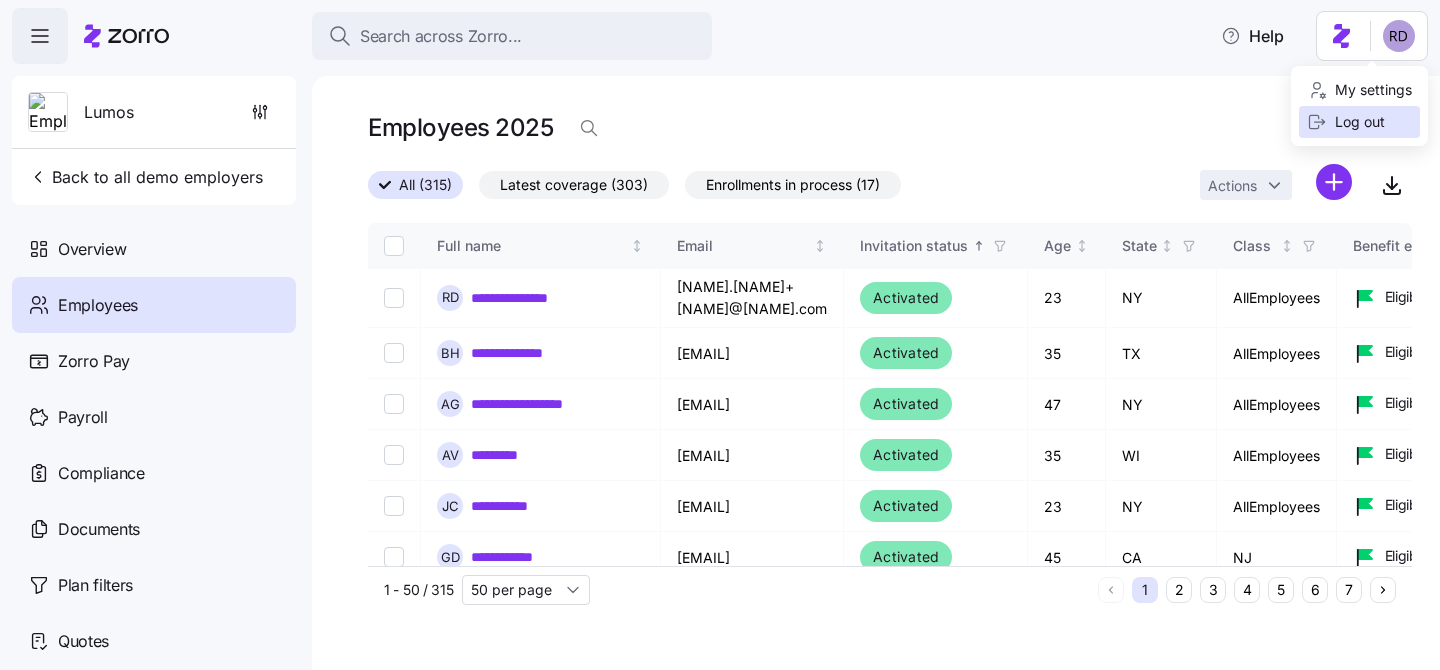 click on "Log out" at bounding box center [1346, 122] 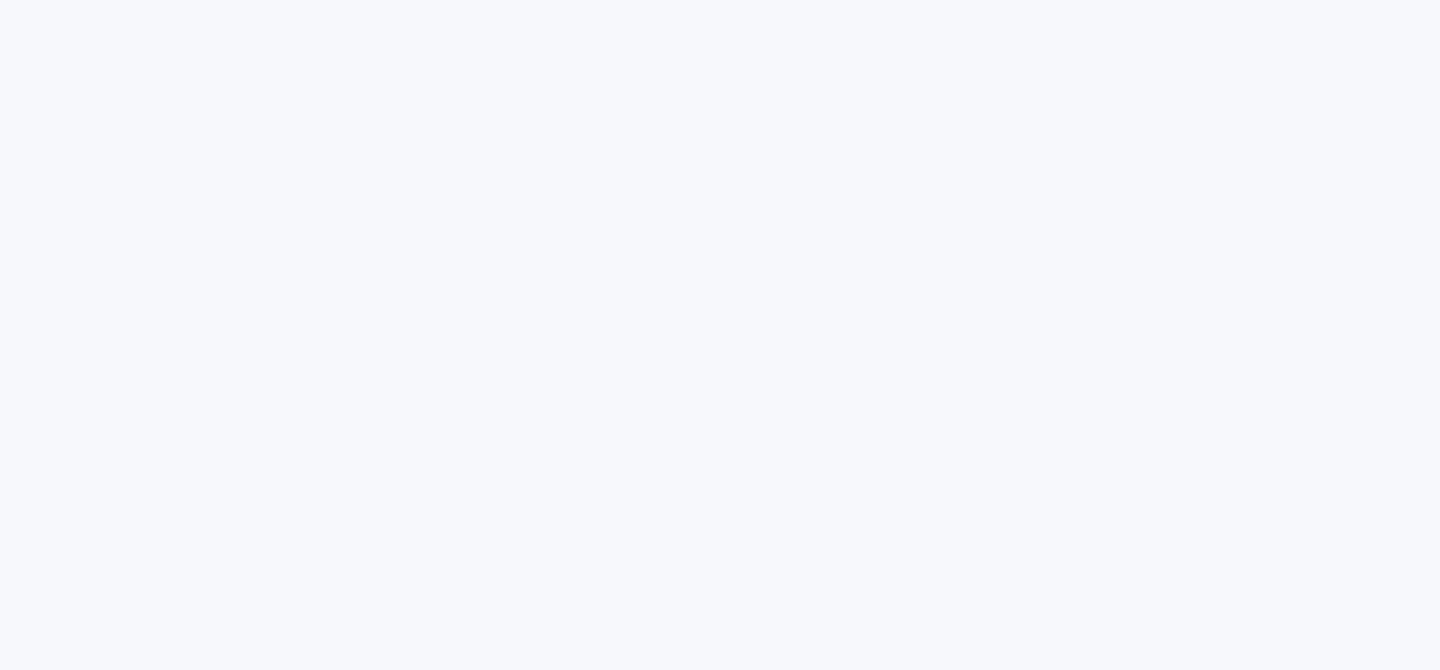 scroll, scrollTop: 0, scrollLeft: 0, axis: both 